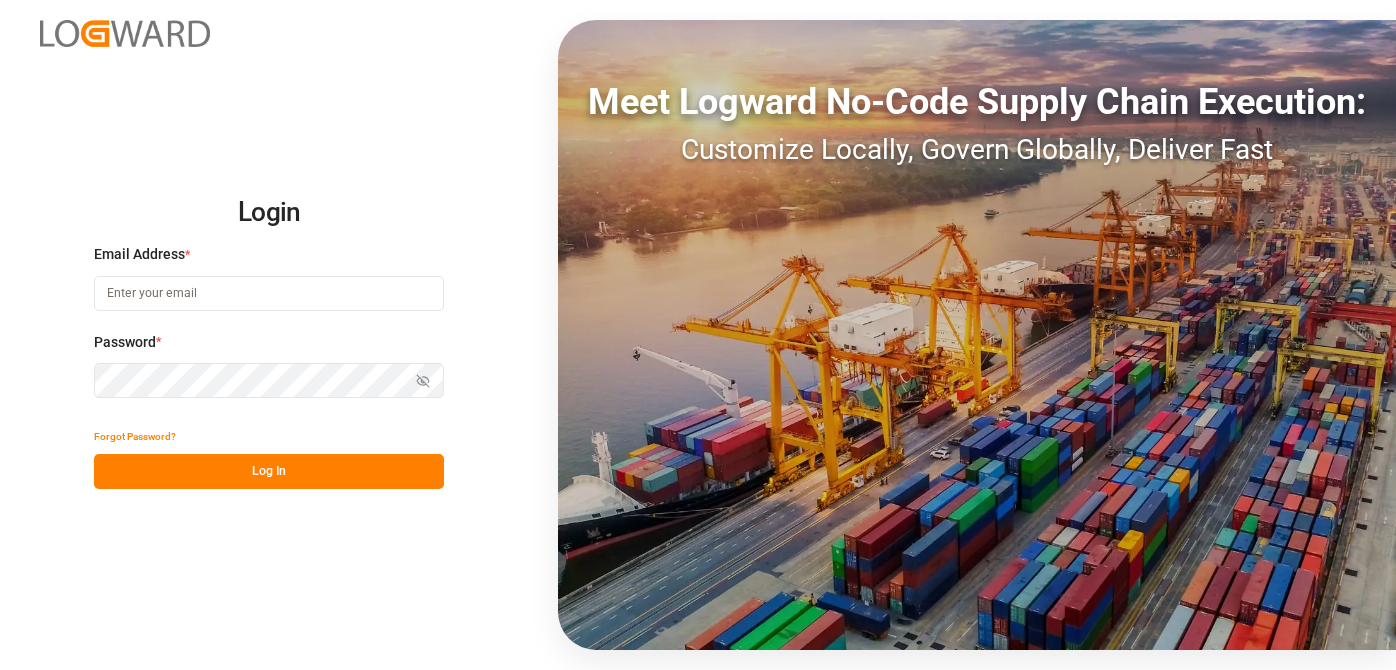 scroll, scrollTop: 0, scrollLeft: 0, axis: both 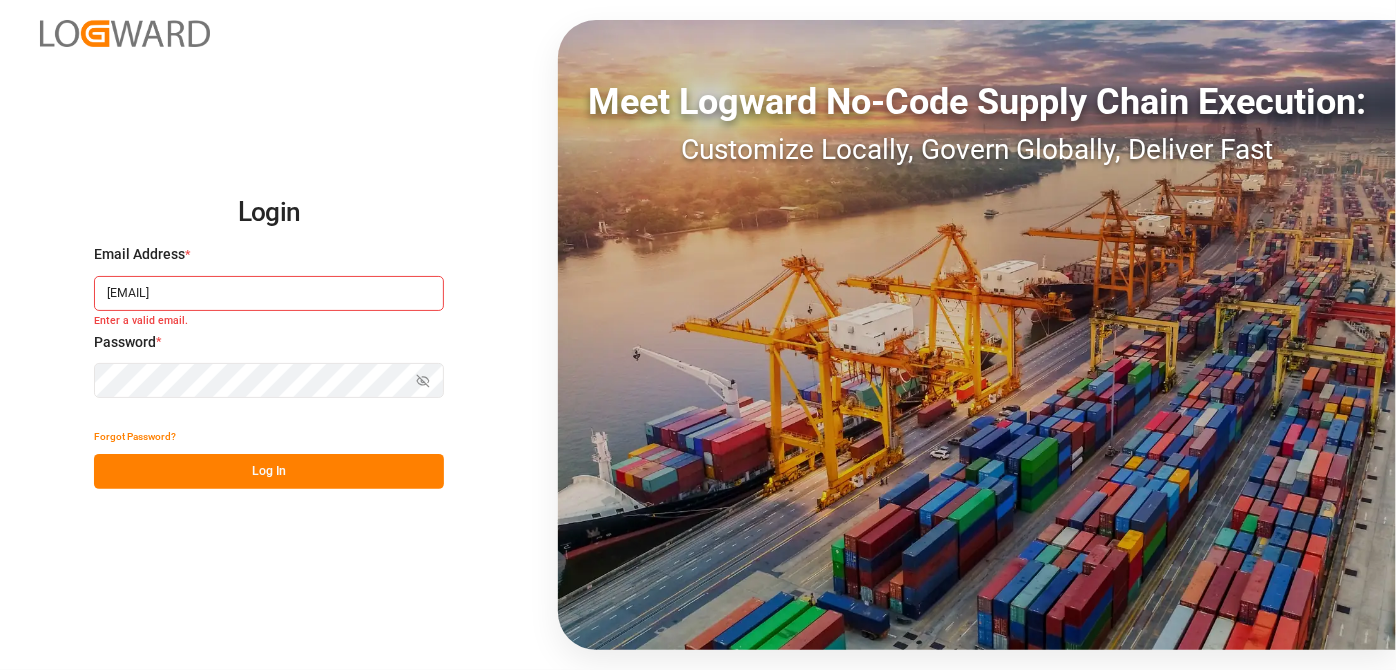 drag, startPoint x: 205, startPoint y: 289, endPoint x: 134, endPoint y: 294, distance: 71.17584 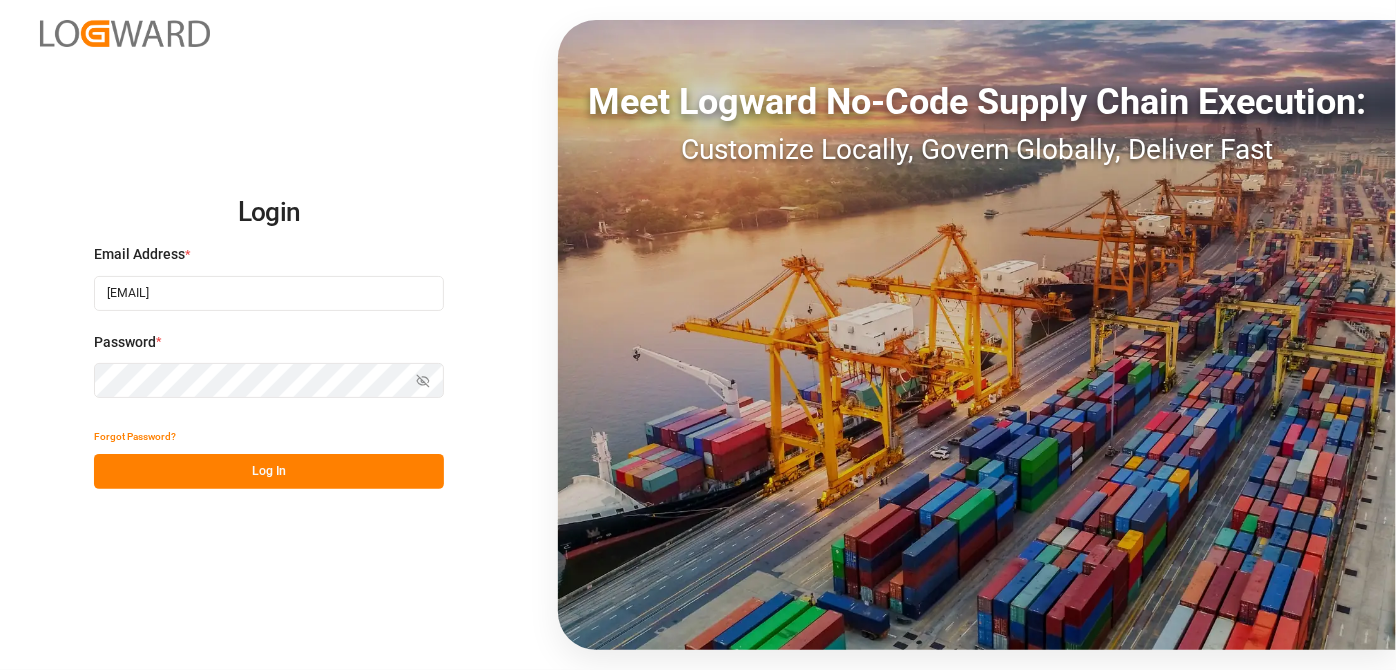 type on "[EMAIL]" 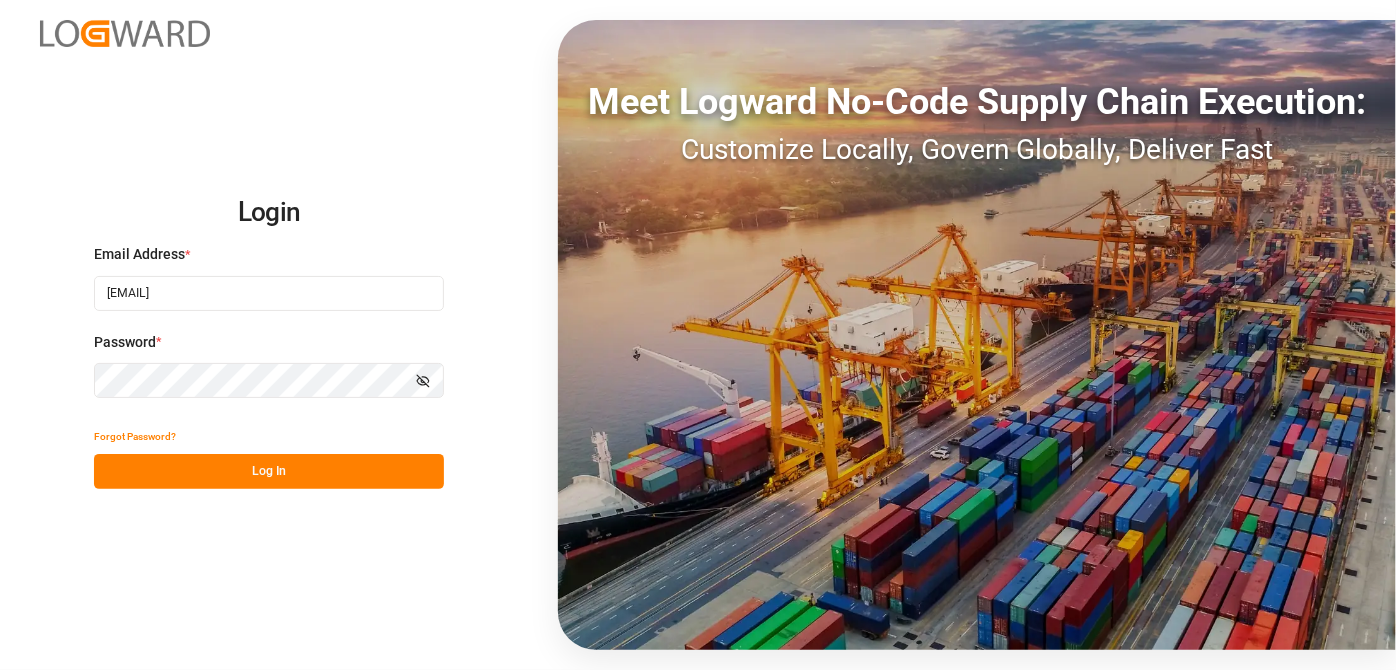 click on "Show password" at bounding box center [423, 380] 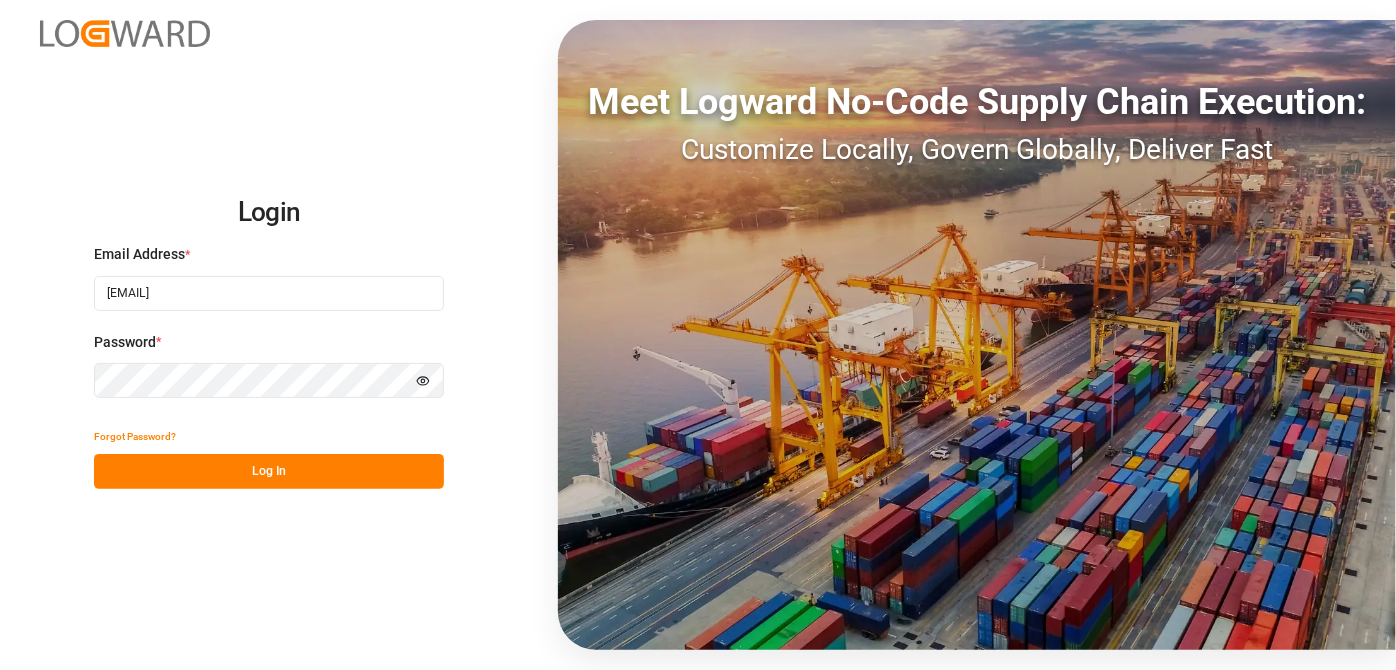 click on "Log In" at bounding box center (269, 471) 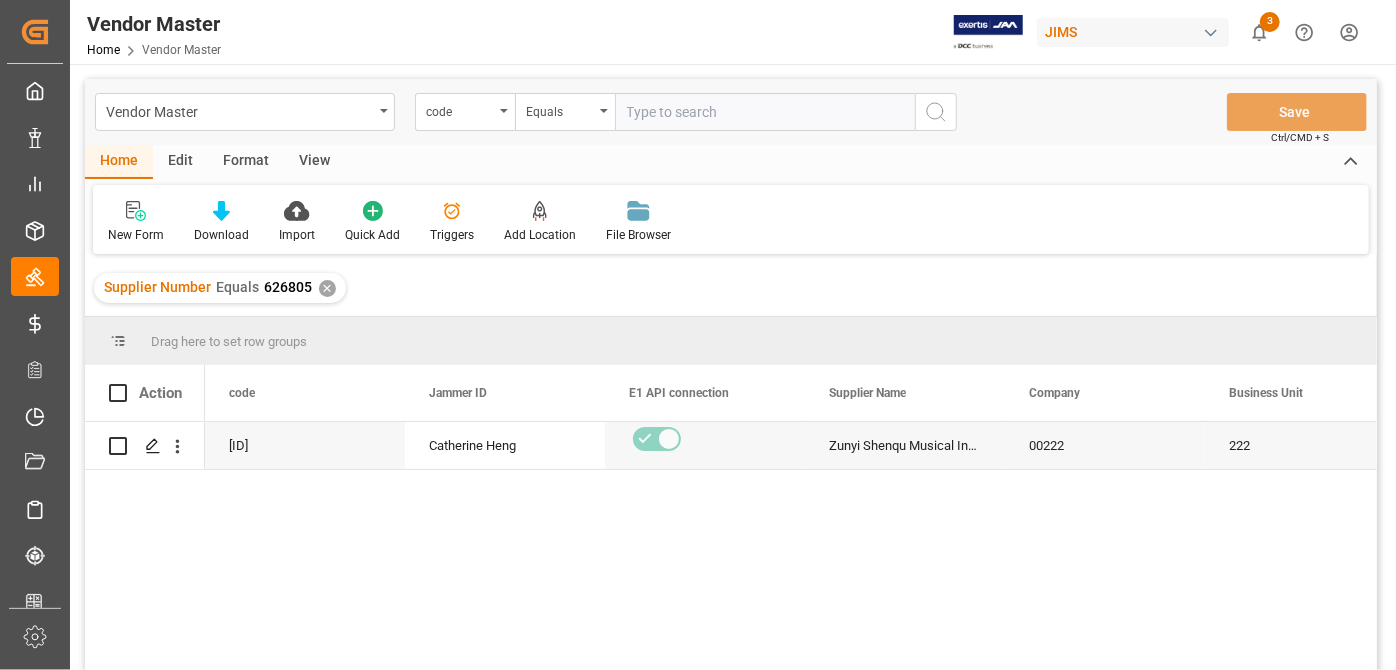 click on "Supplier Number Equals 626805 ✕" at bounding box center [731, 288] 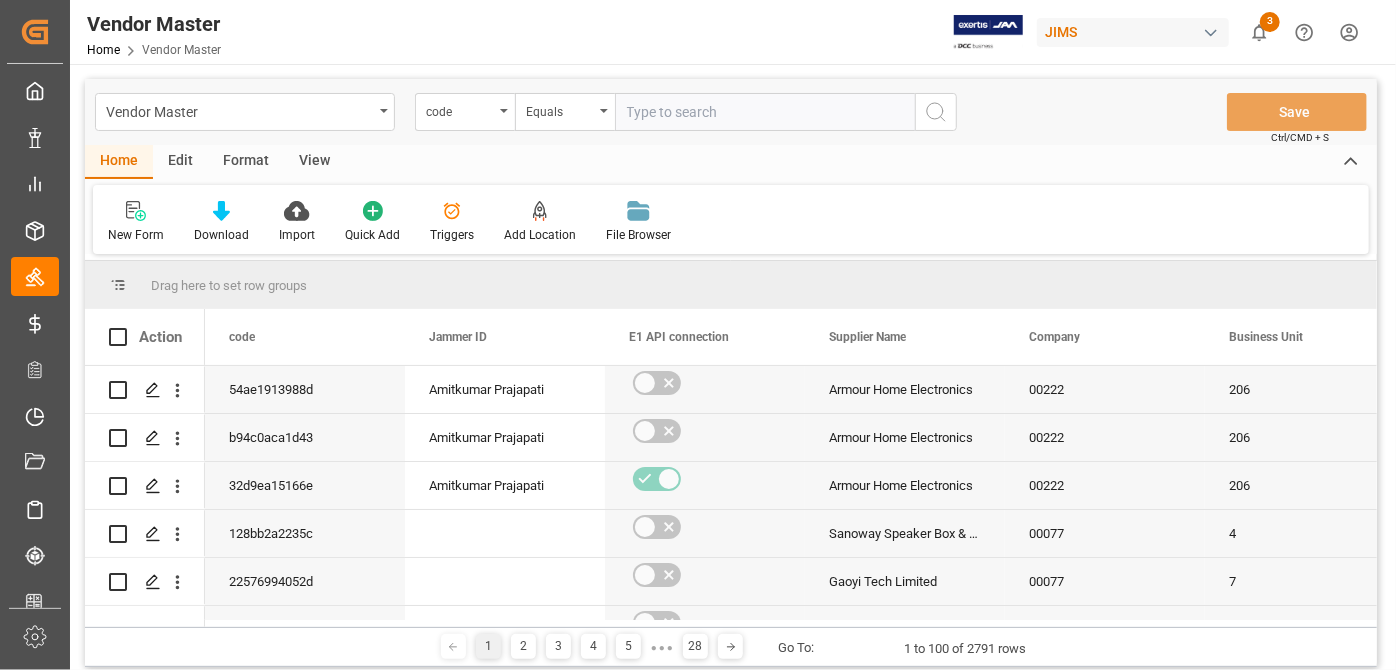 click on "Home Edit Format View New Form Download Import Quick Add Triggers Add Location Add Location to the Vendor File Browser" at bounding box center [731, 199] 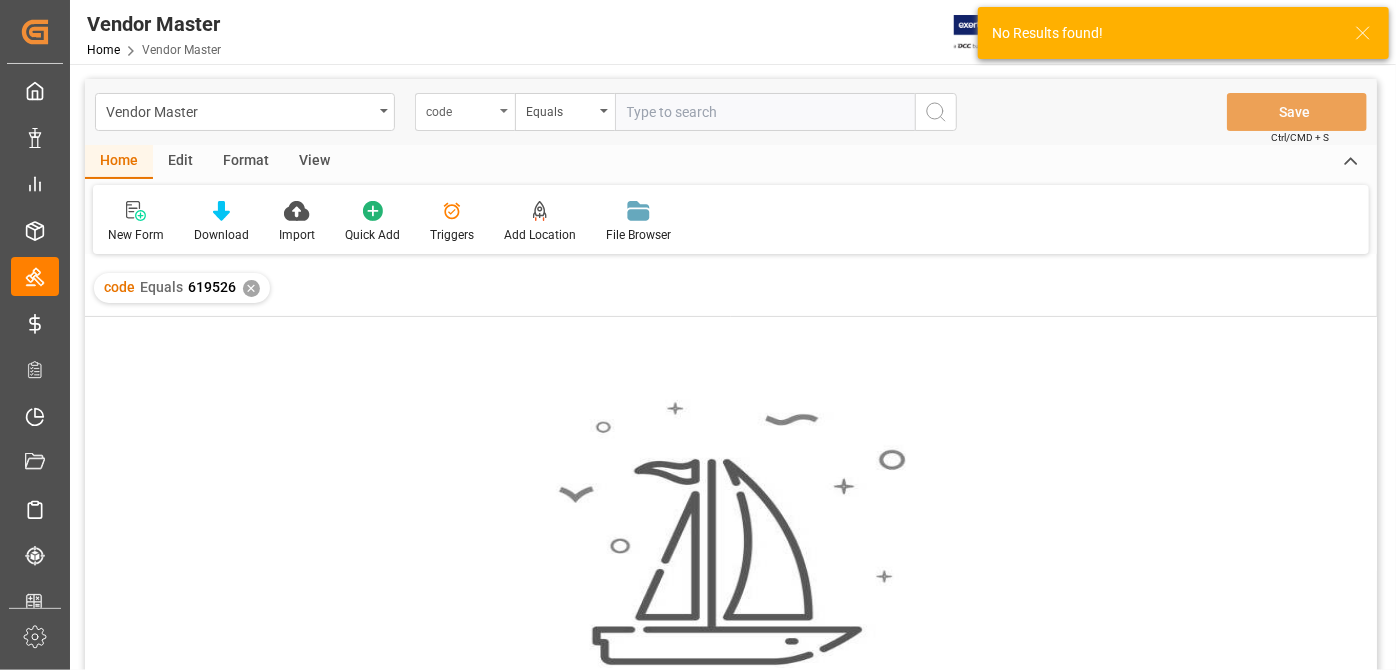 click on "code" at bounding box center [460, 109] 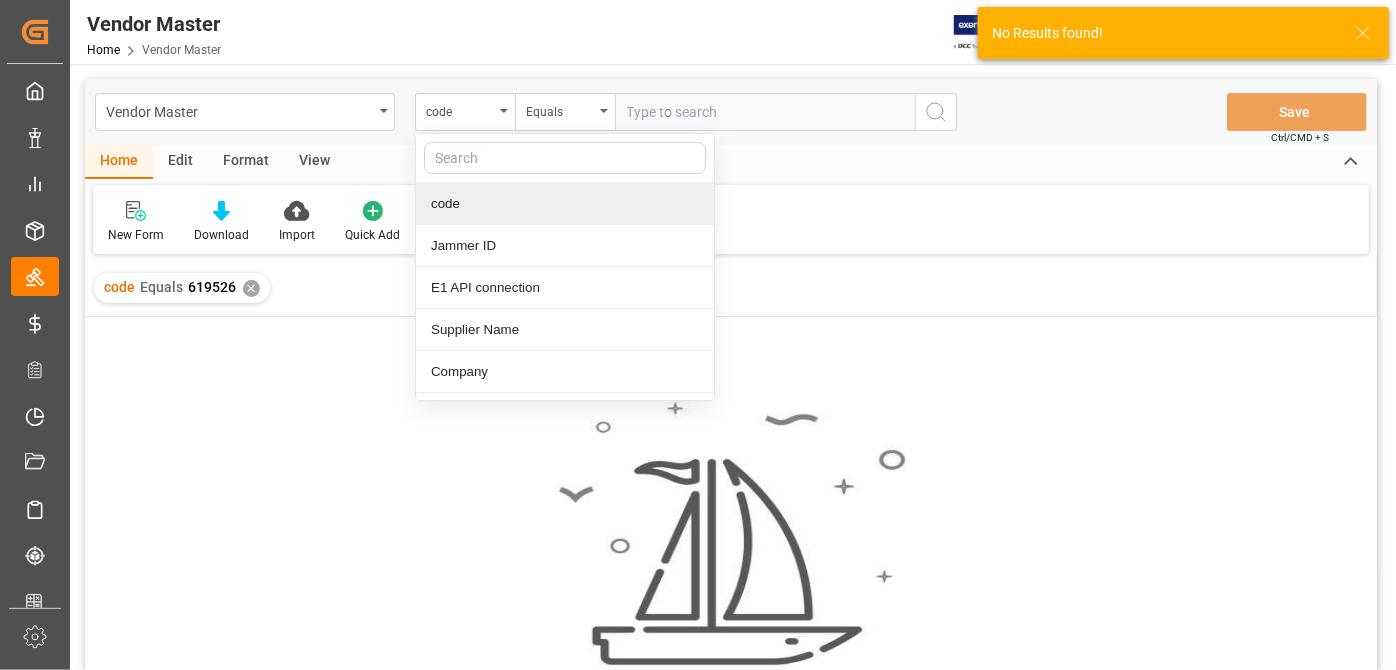 click at bounding box center (565, 158) 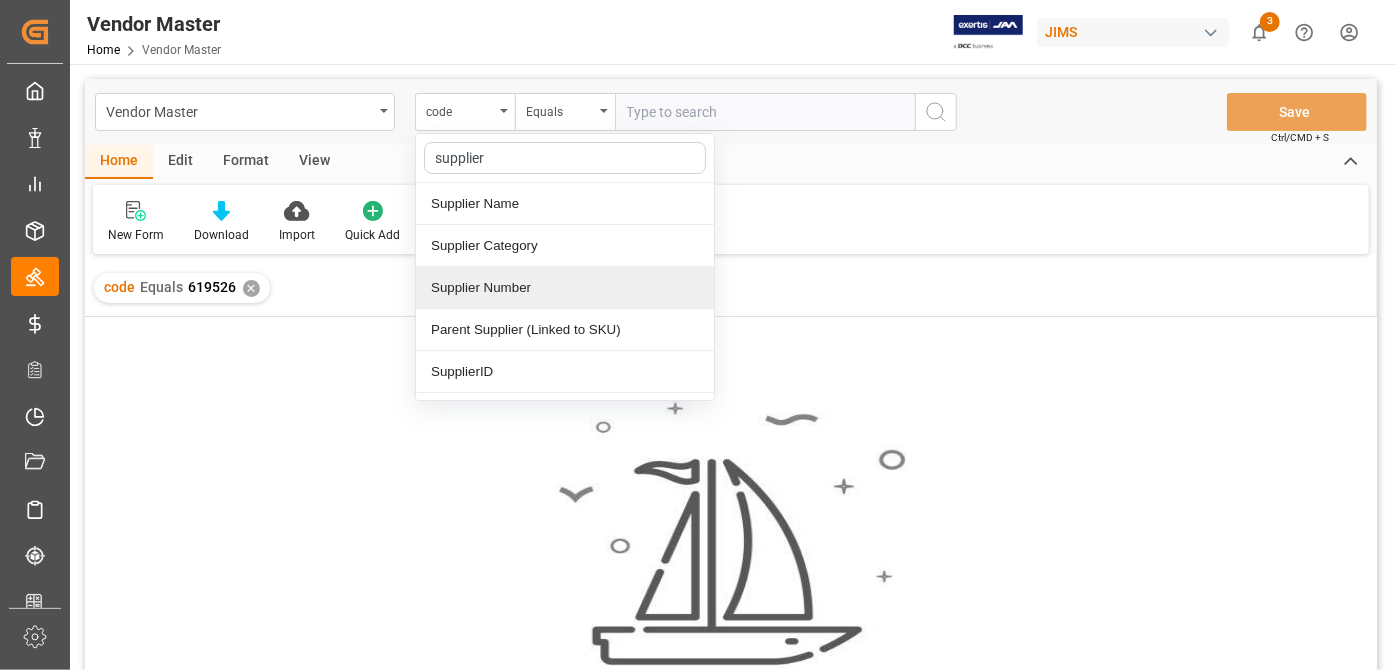click on "Supplier Number" at bounding box center (565, 288) 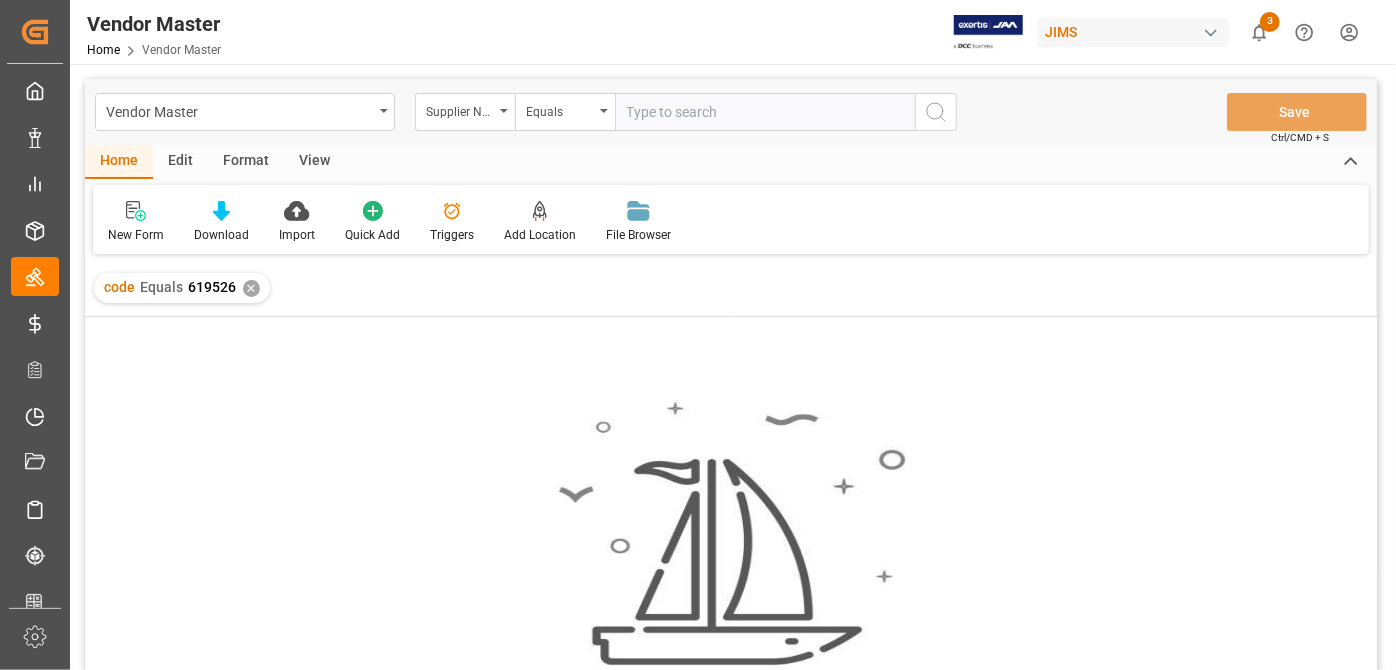 click on "✕" at bounding box center [251, 288] 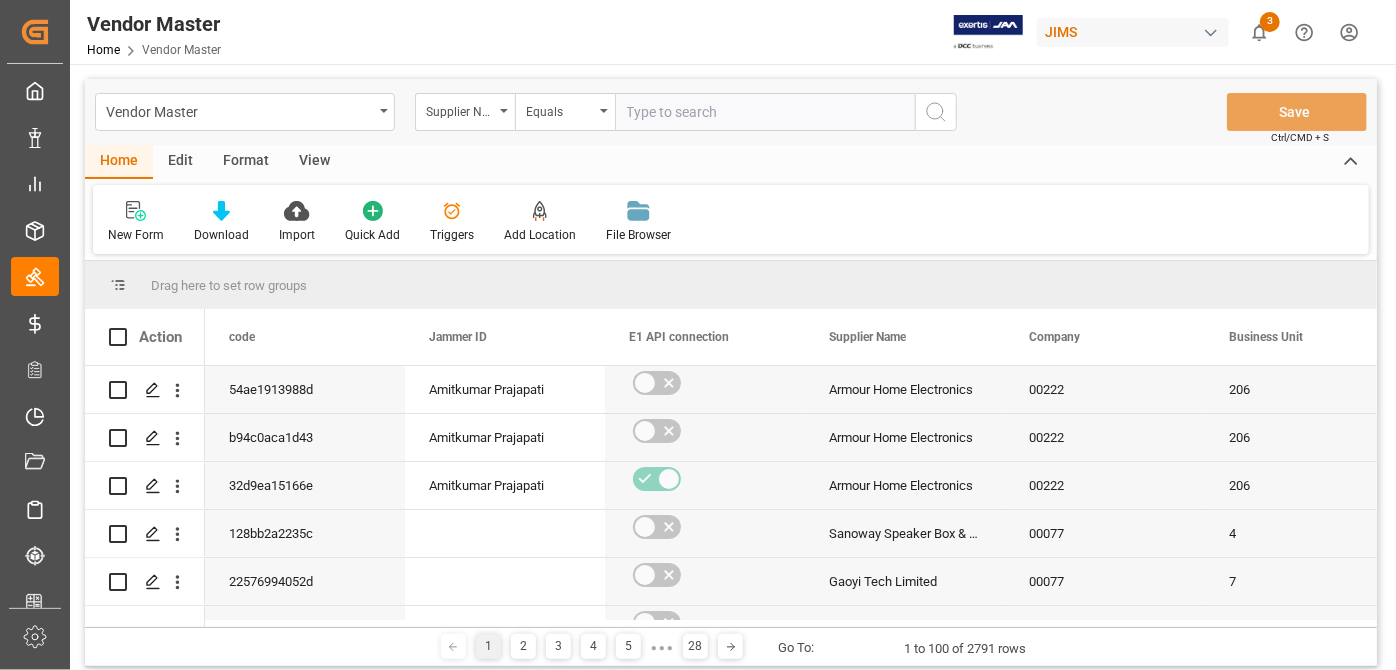 click at bounding box center [936, 112] 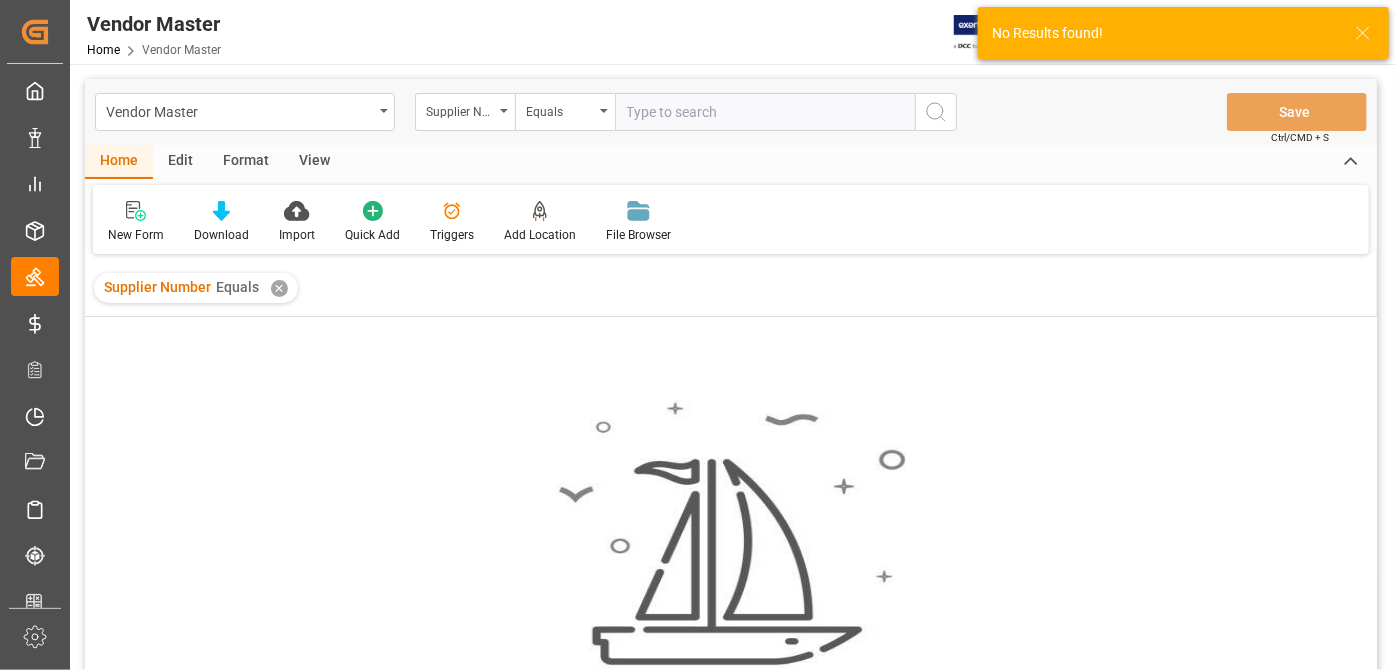 click at bounding box center (765, 112) 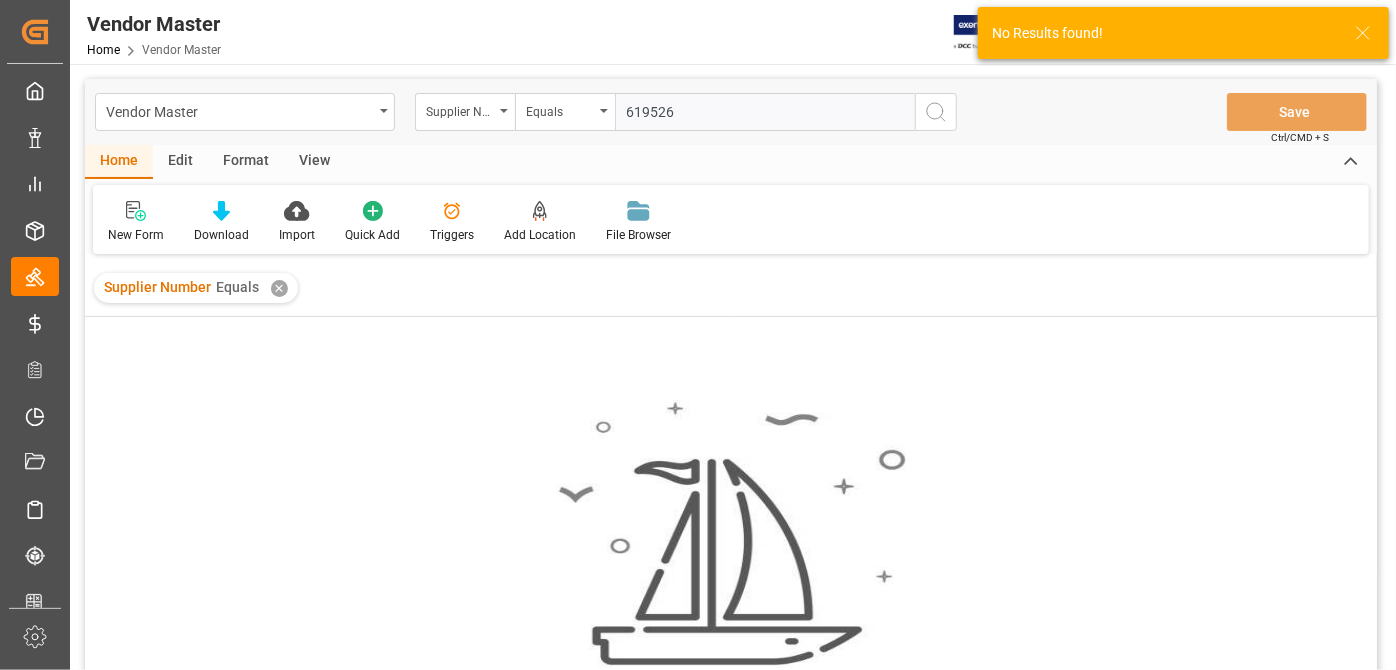 type on "619526" 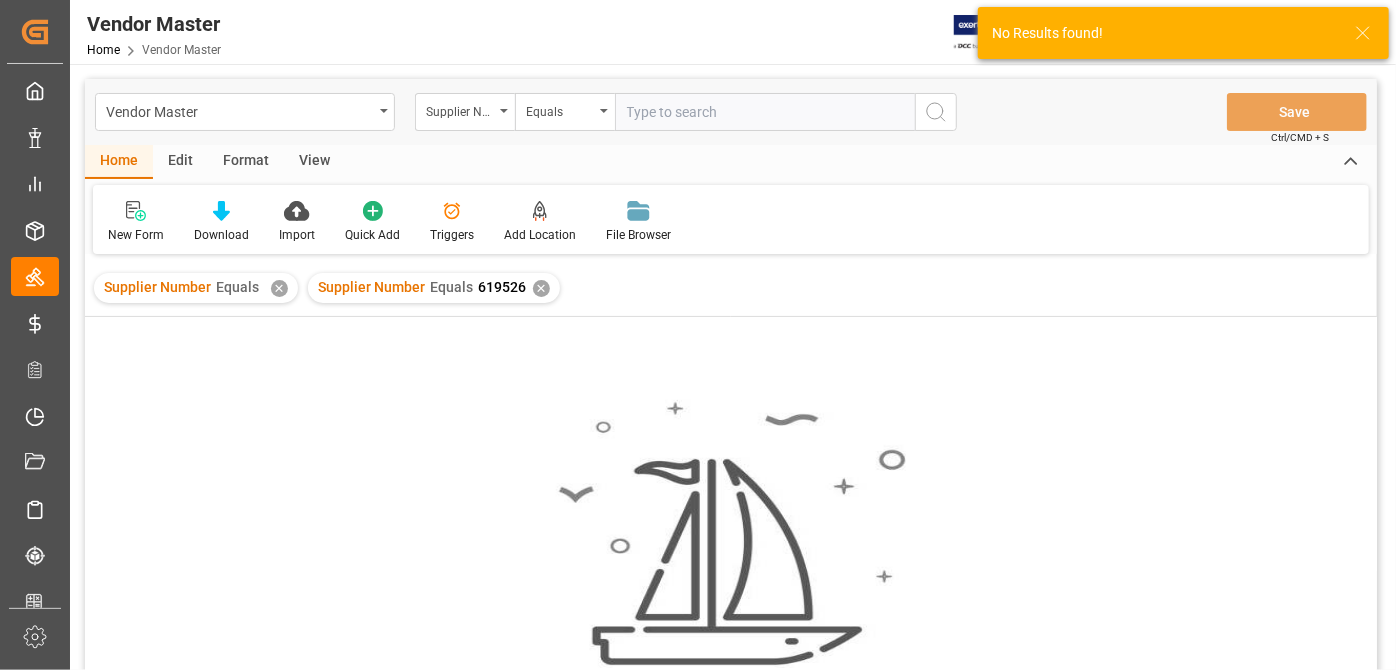 click on "✕" at bounding box center [279, 288] 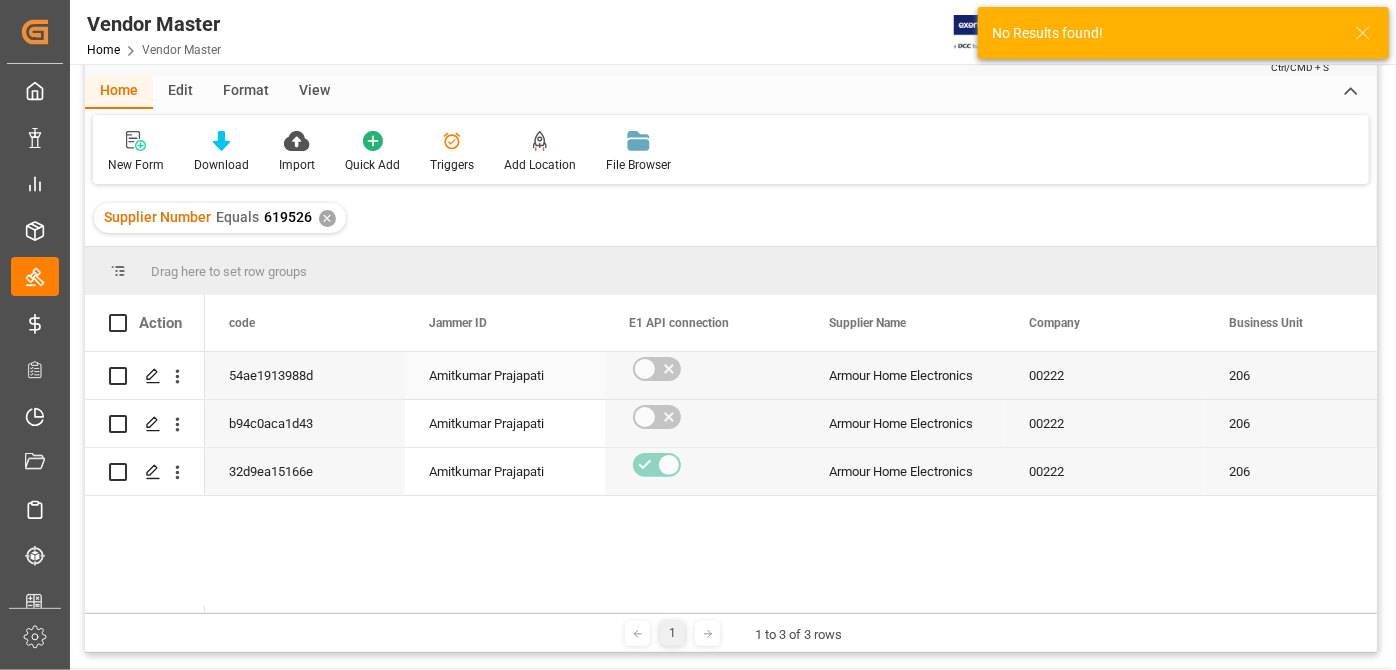 scroll, scrollTop: 181, scrollLeft: 0, axis: vertical 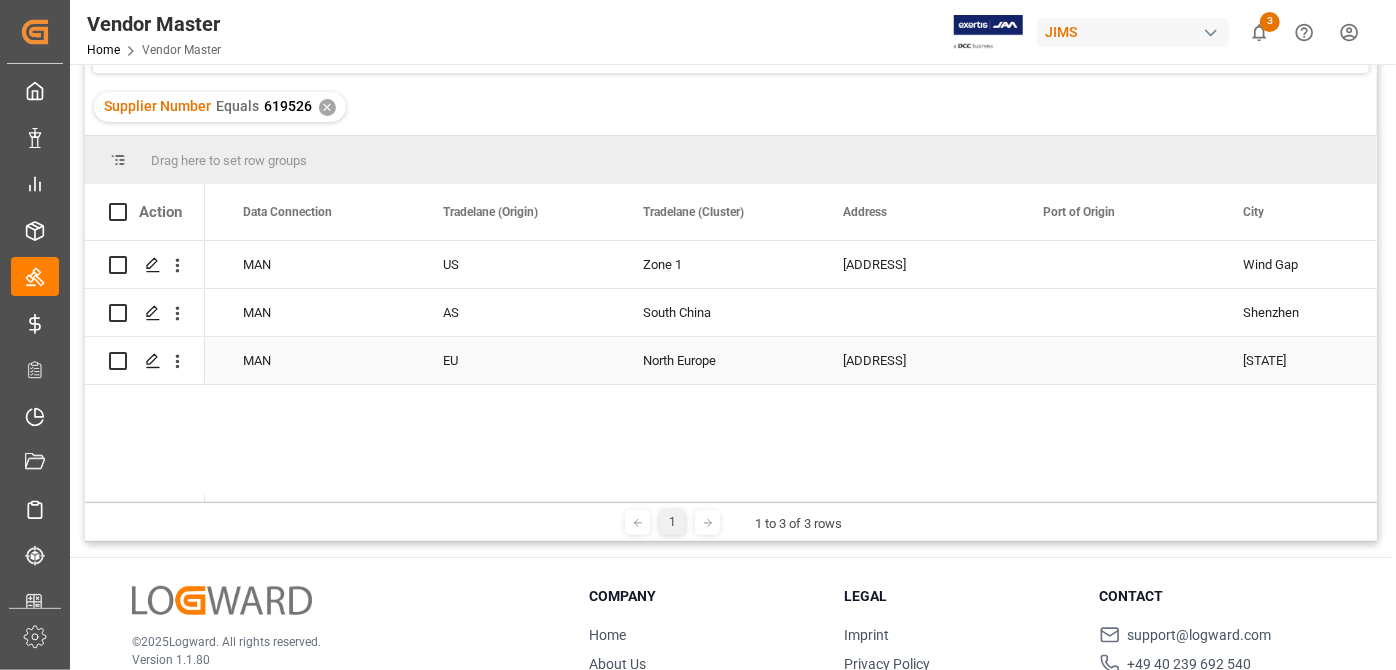 click on "[ADDRESS]" at bounding box center [919, 360] 